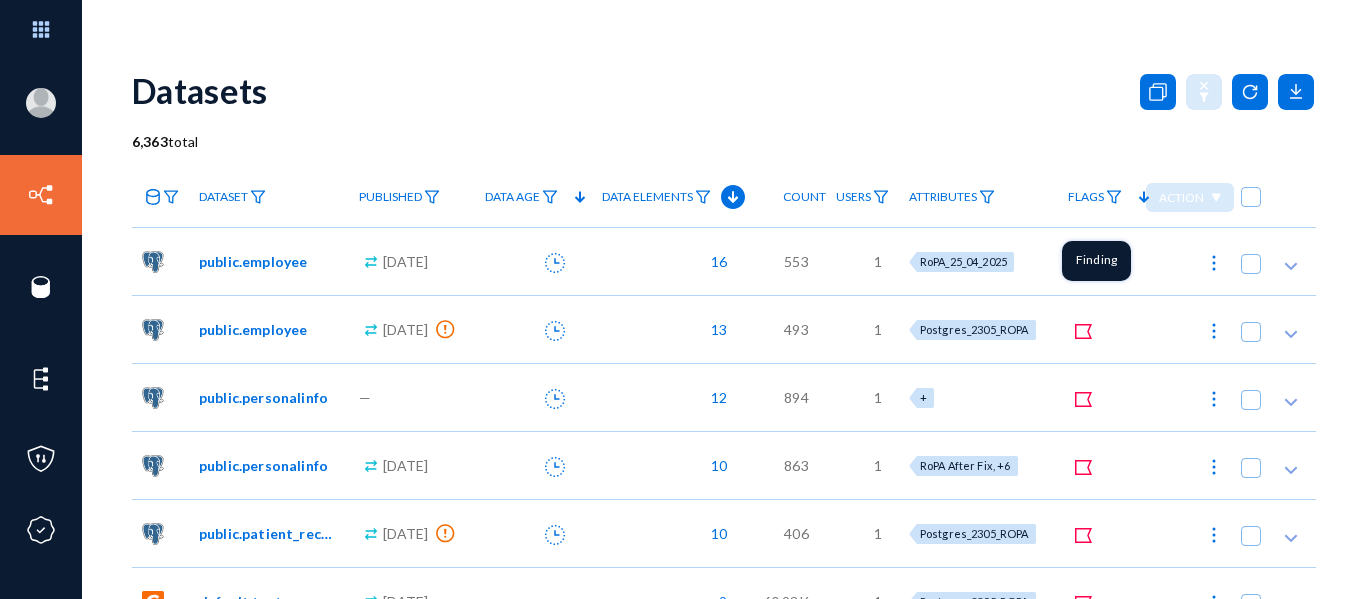 scroll, scrollTop: 0, scrollLeft: 0, axis: both 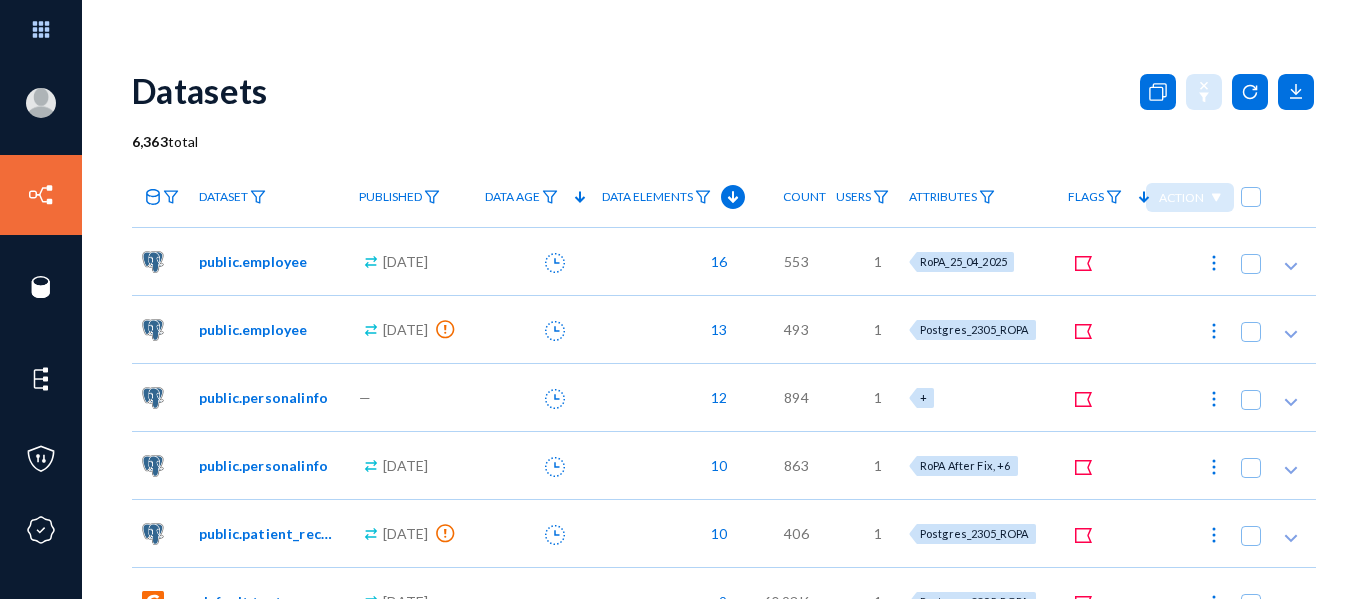 click on "Datasets" 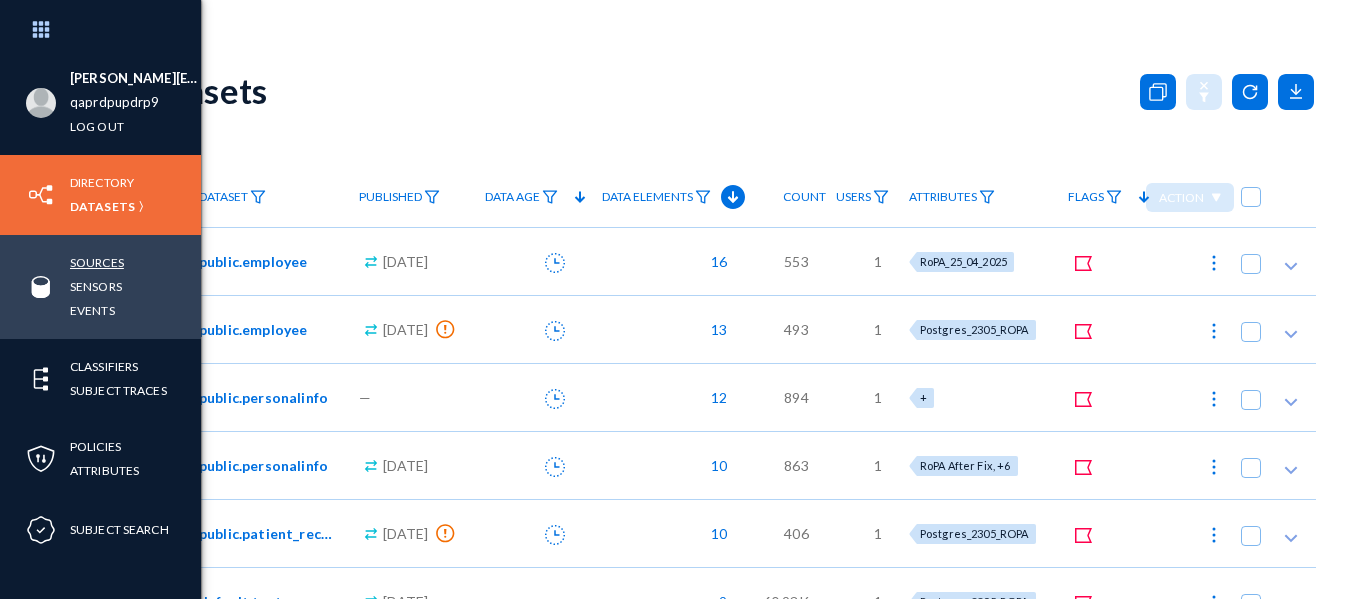 click on "Sources" at bounding box center (97, 262) 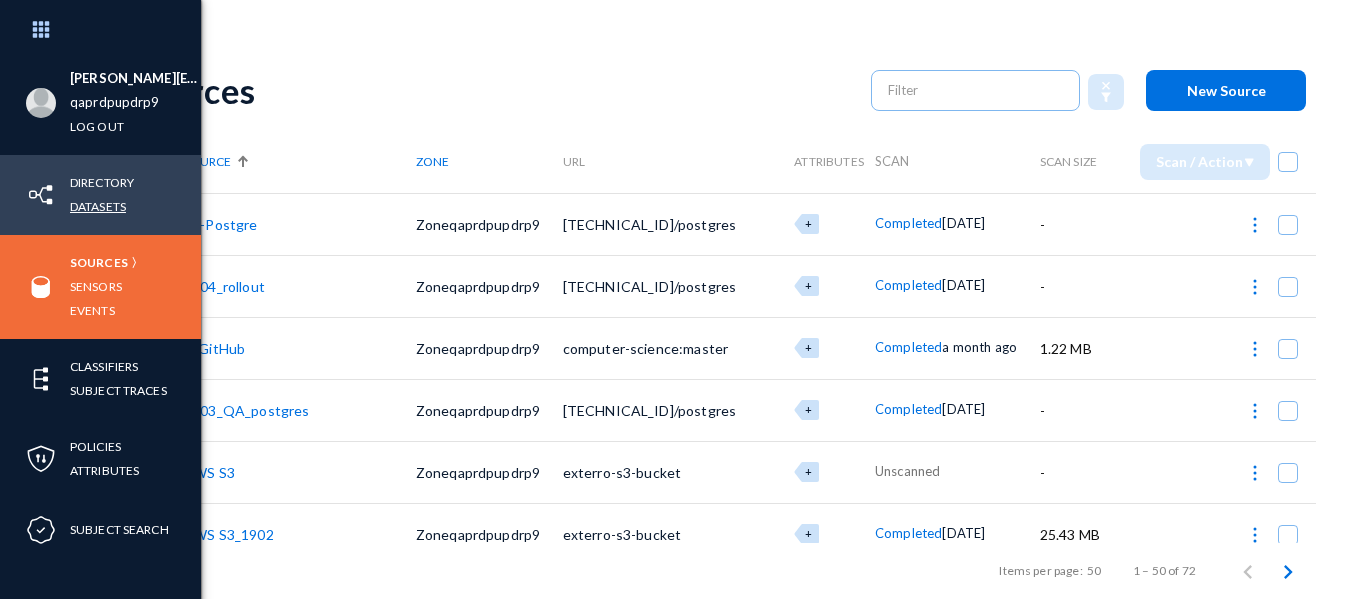 click on "Datasets" at bounding box center (98, 206) 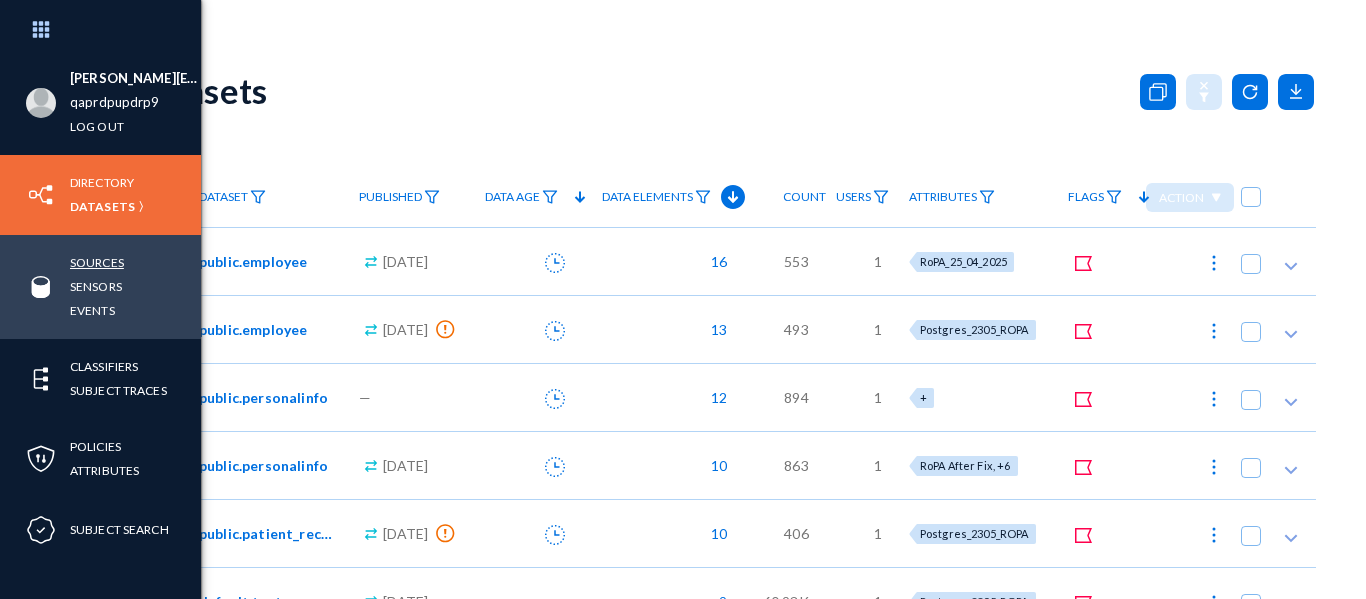 click on "Sources" at bounding box center [97, 262] 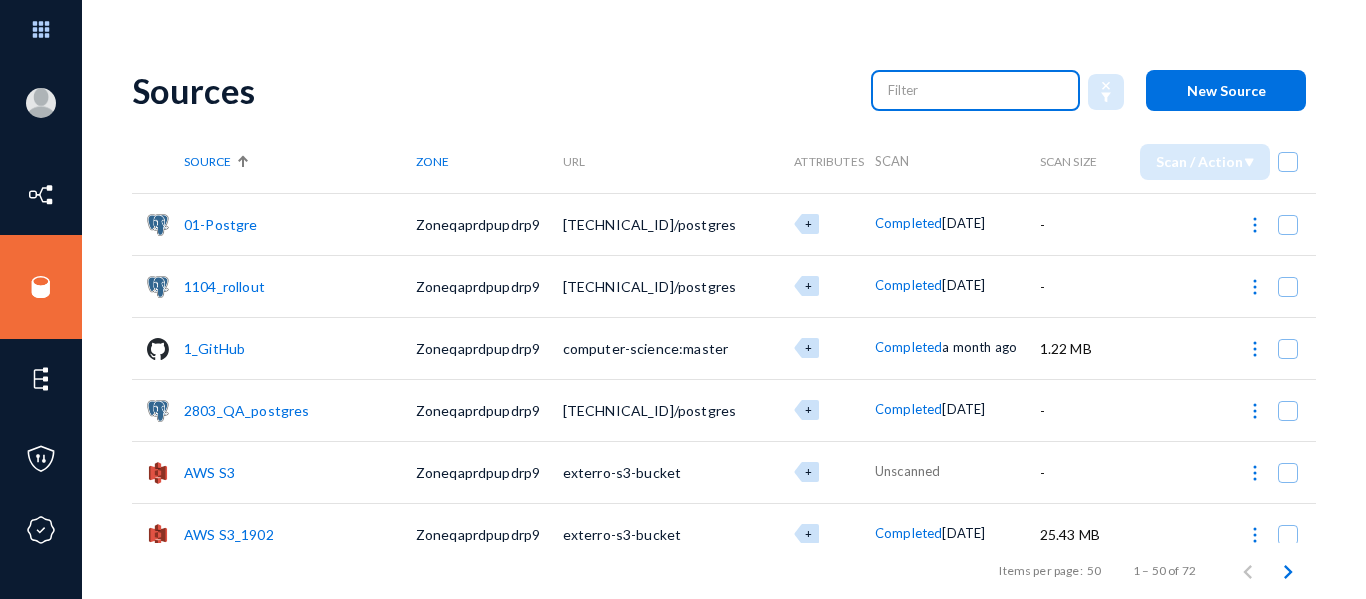 click at bounding box center [976, 90] 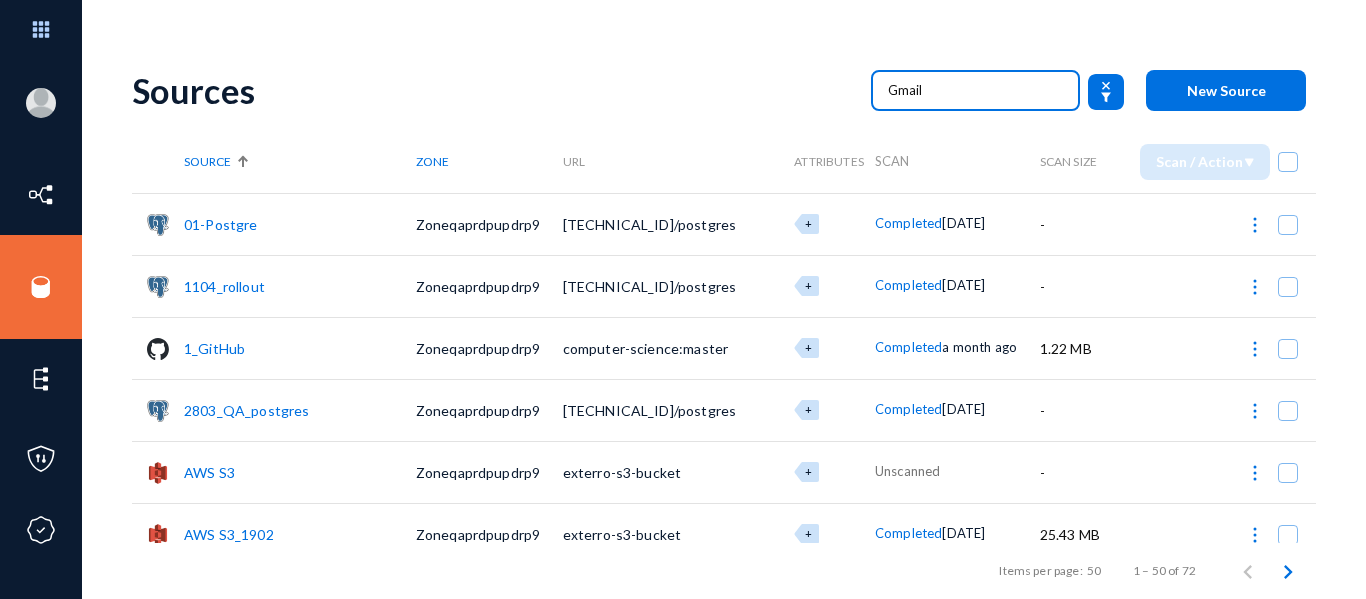 type on "Gmail" 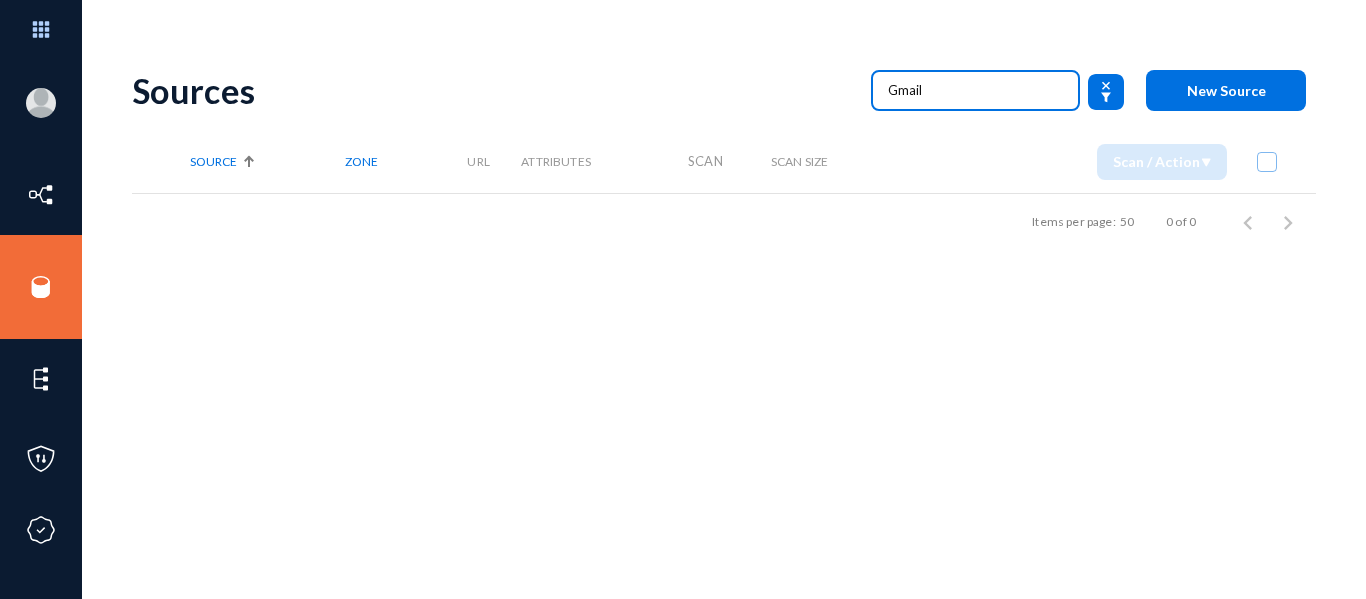type 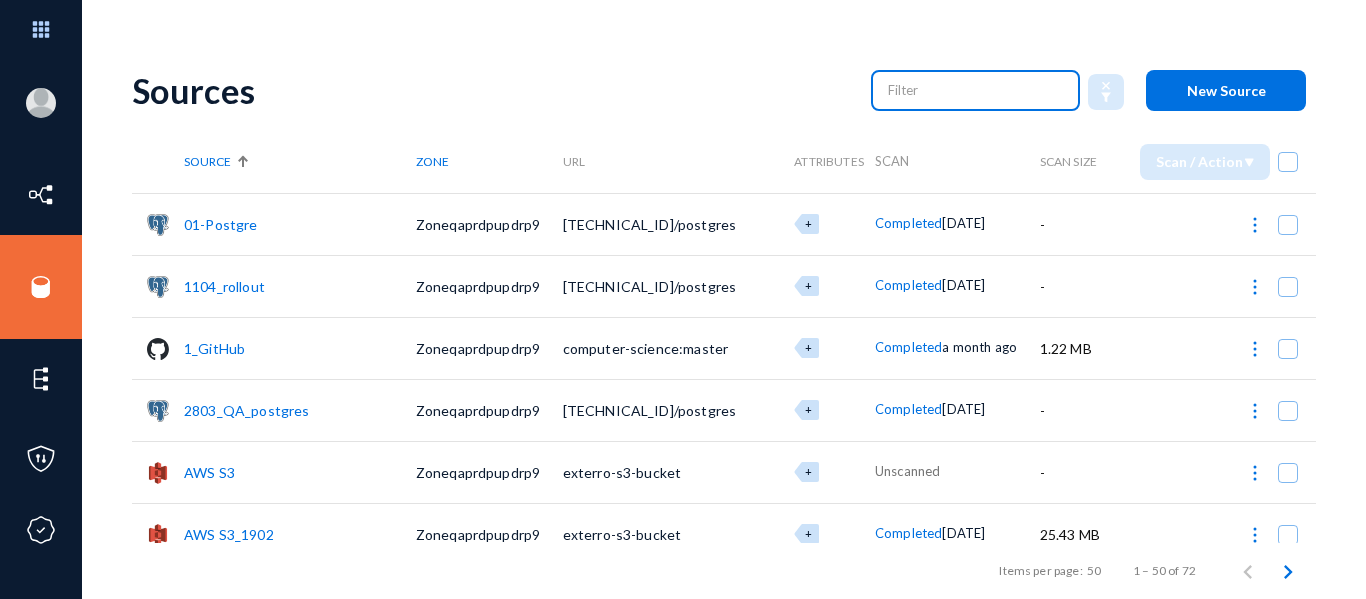 click on "New Source" 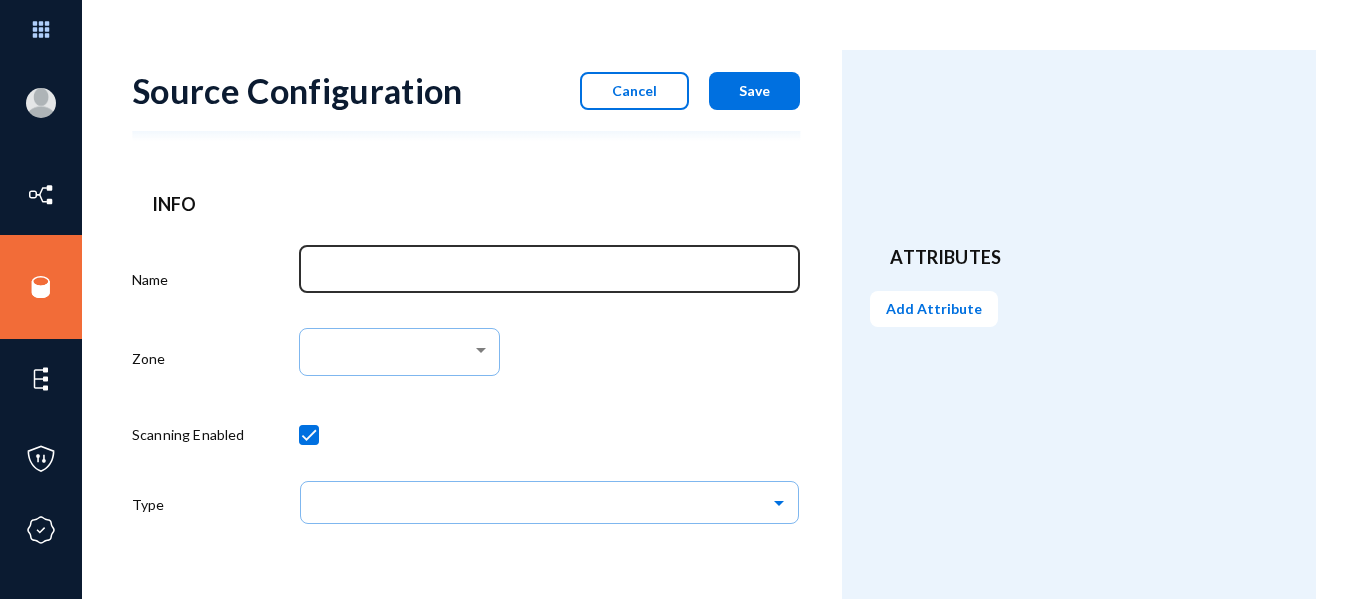 click on "Name" at bounding box center (554, 272) 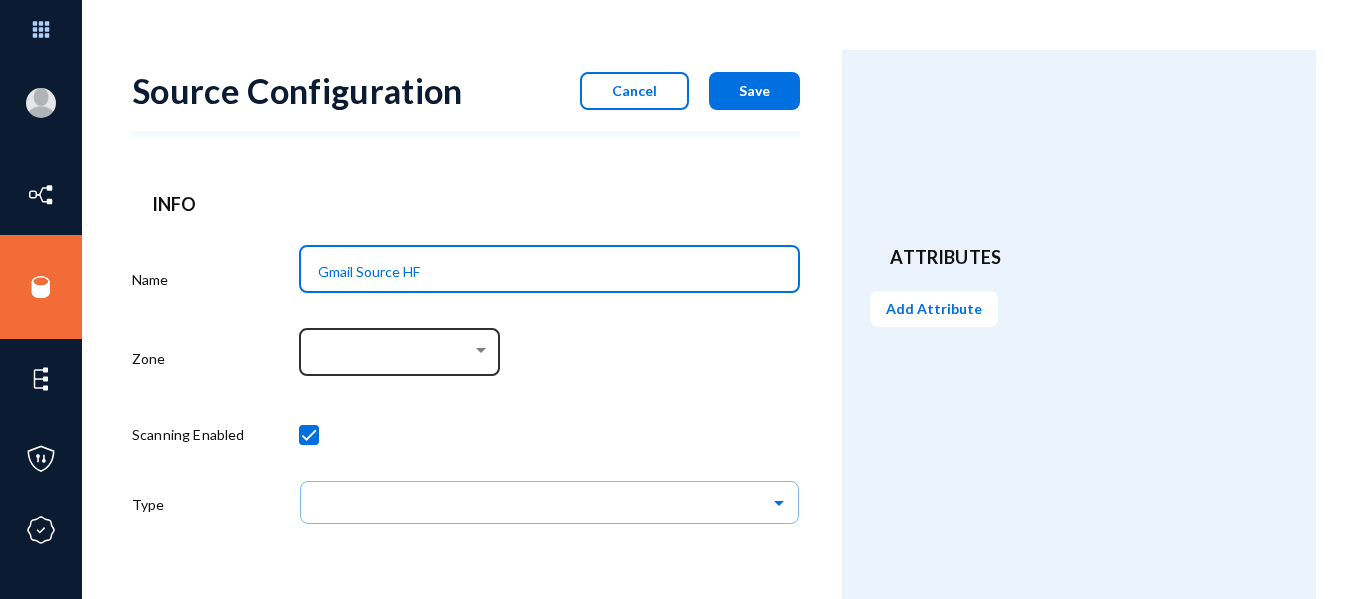 type on "Gmail Source HF" 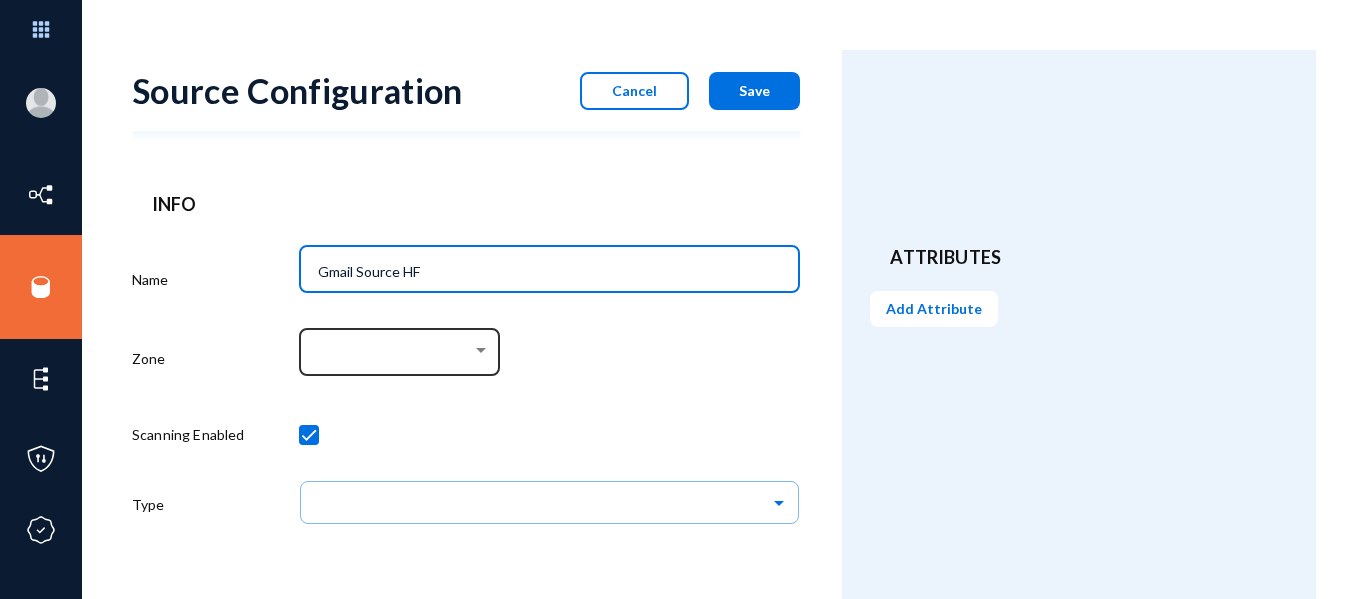 click at bounding box center (395, 352) 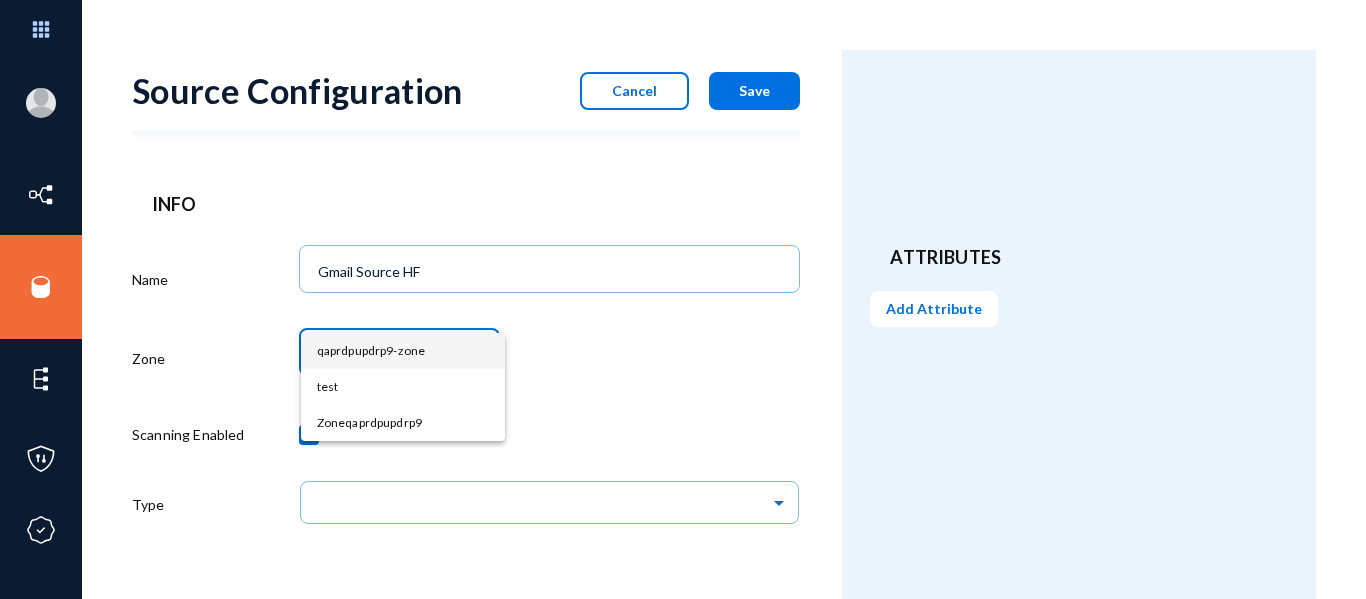 click at bounding box center [683, 299] 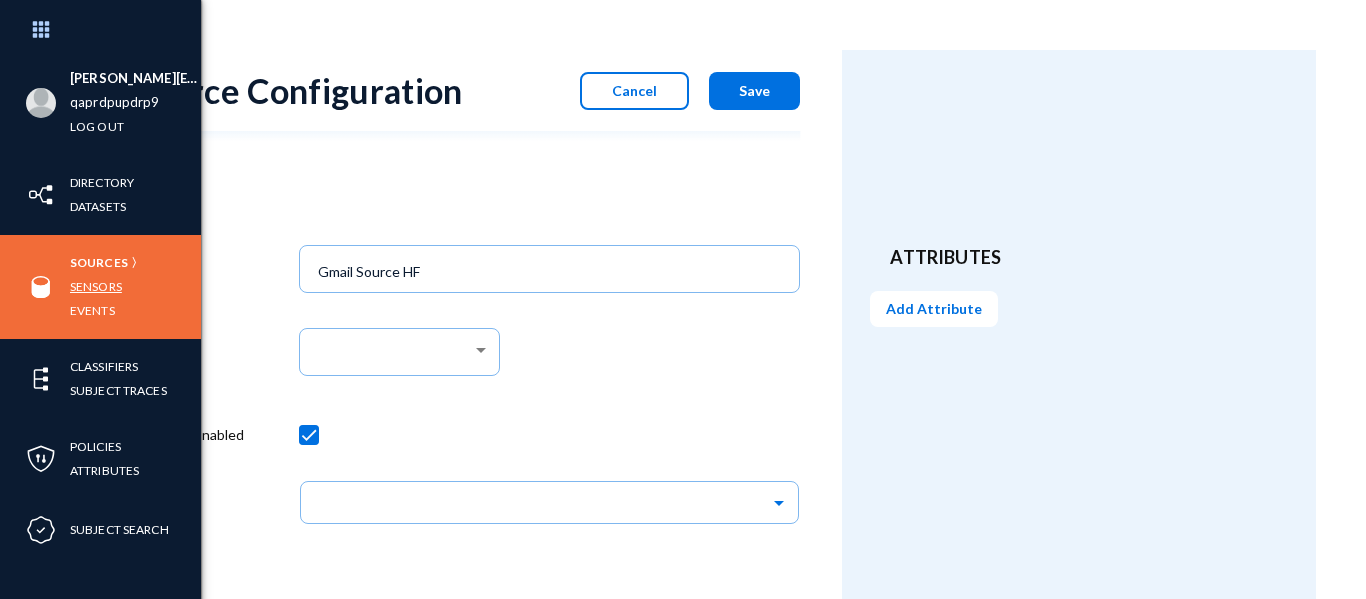 click on "Sensors" at bounding box center (96, 286) 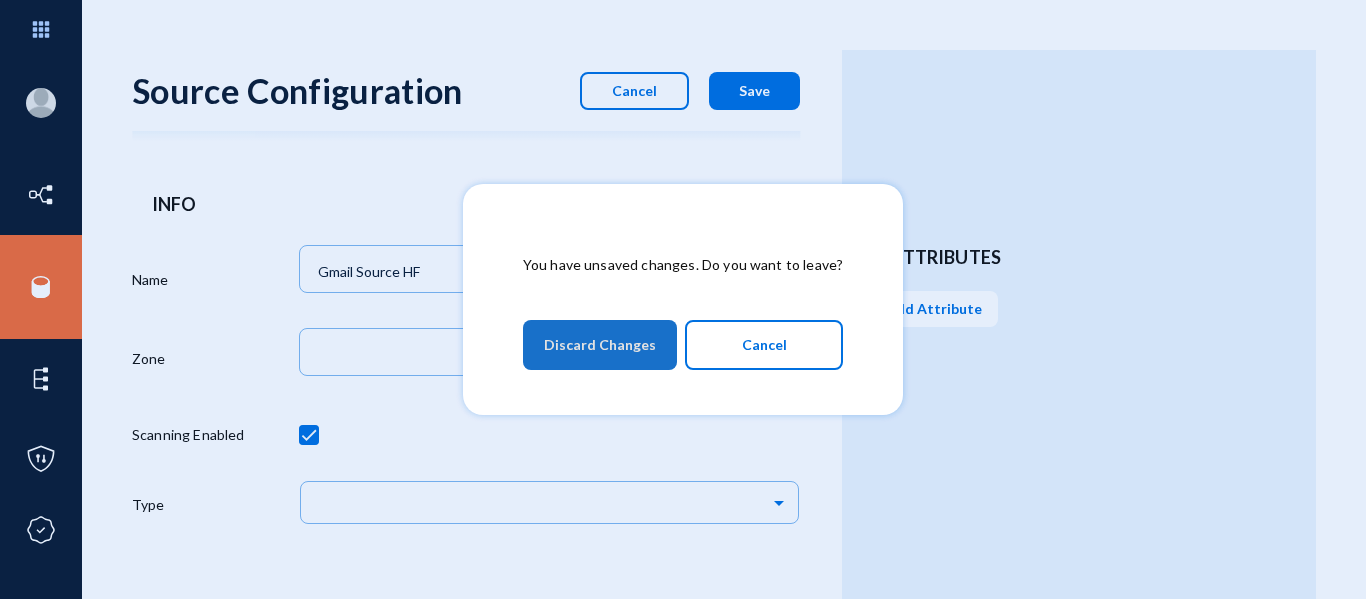 click on "Discard Changes" at bounding box center (600, 345) 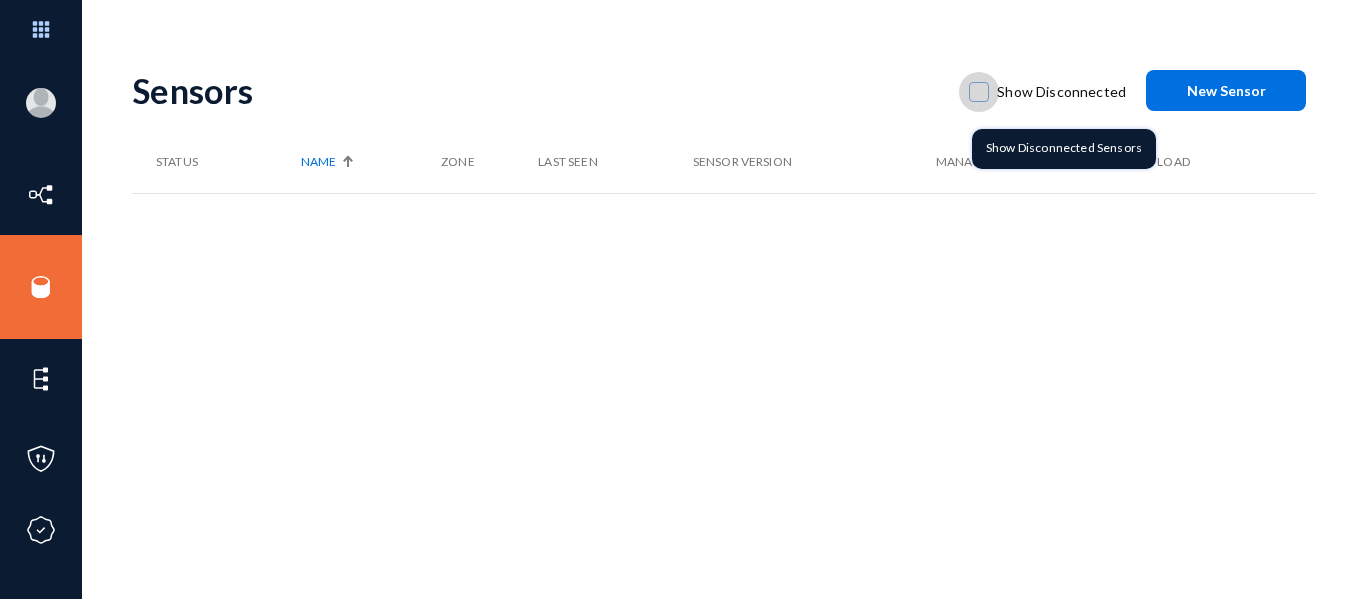 click on "Show Disconnected" at bounding box center (1047, 92) 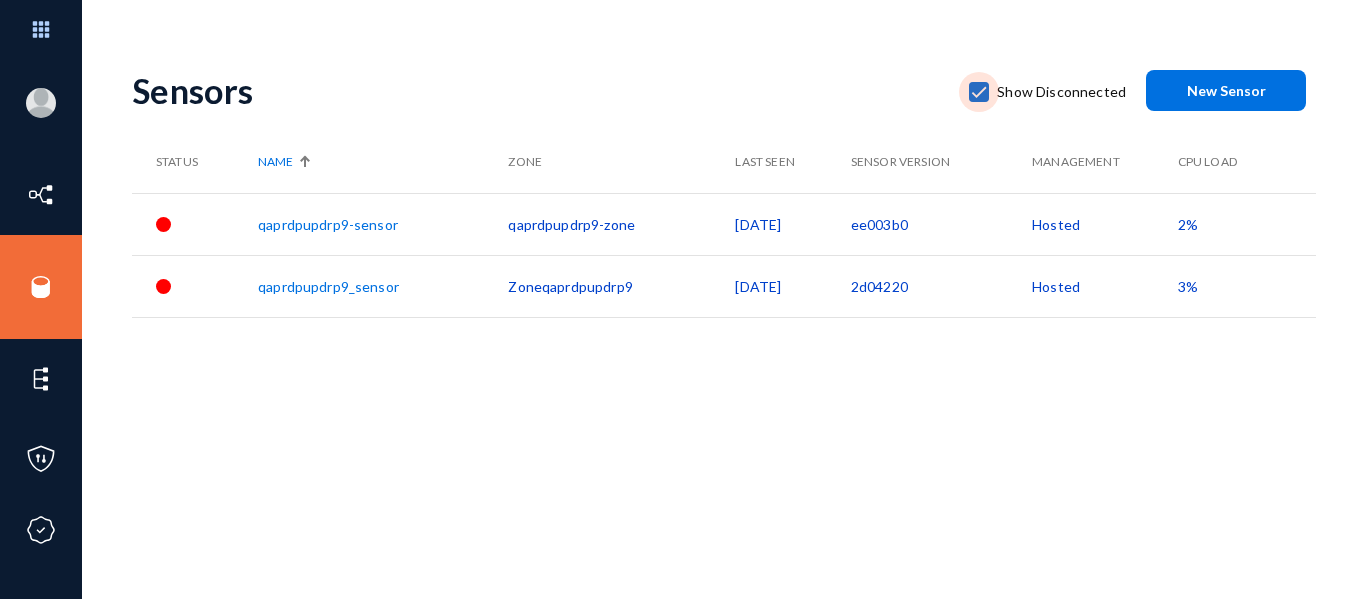 click on "Show Disconnected" at bounding box center [1047, 92] 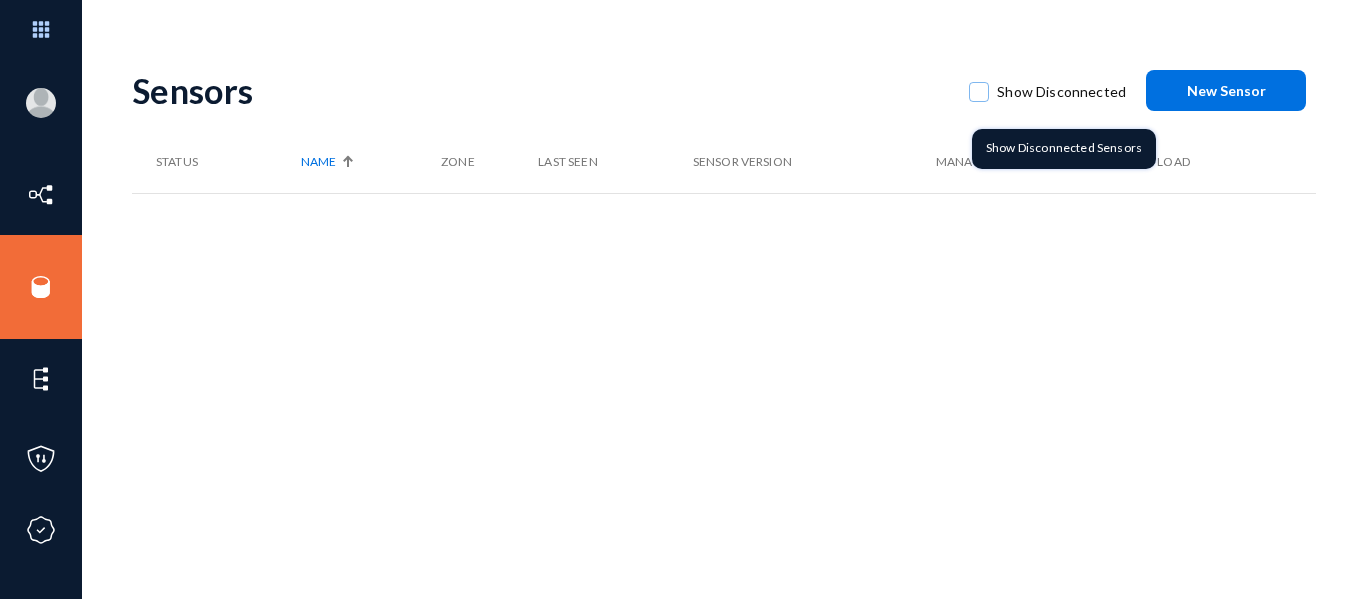 click on "Show Disconnected" at bounding box center [1047, 92] 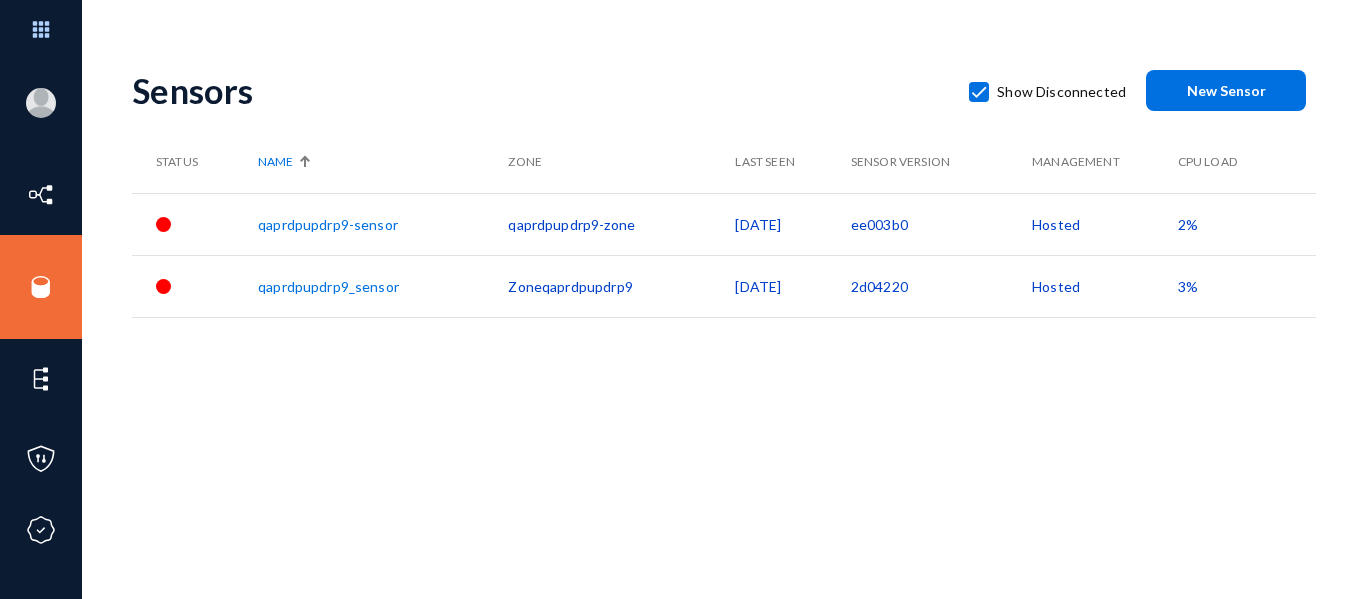drag, startPoint x: 616, startPoint y: 224, endPoint x: 491, endPoint y: 228, distance: 125.06398 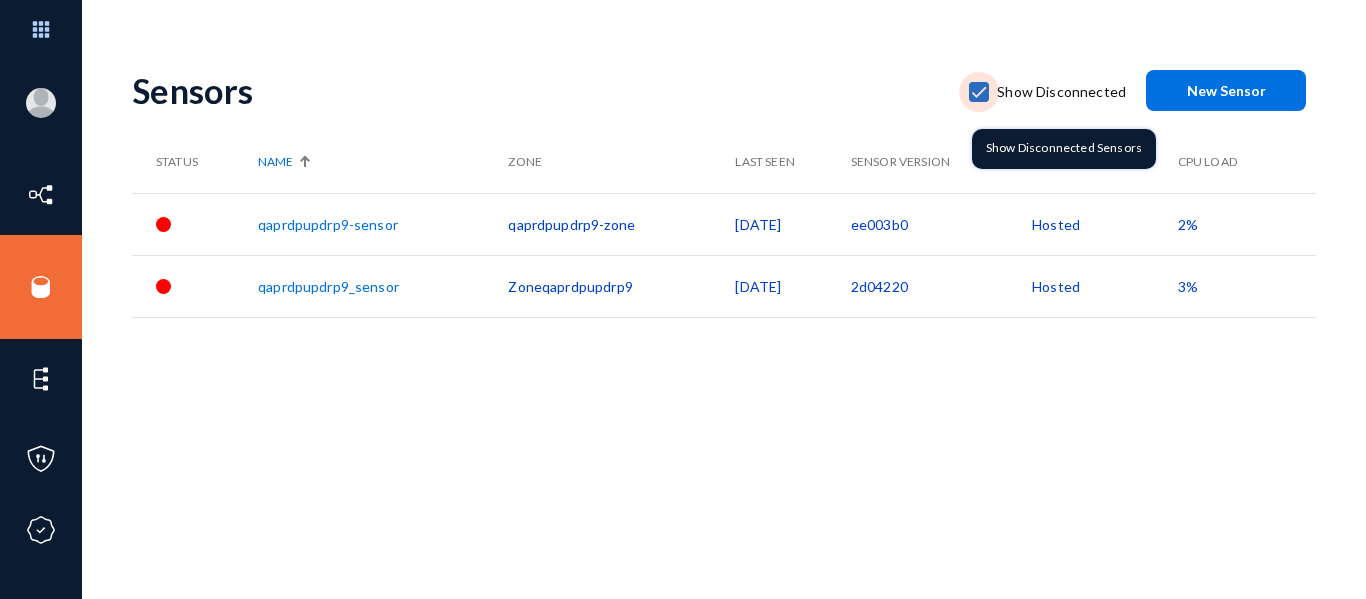 click at bounding box center [979, 92] 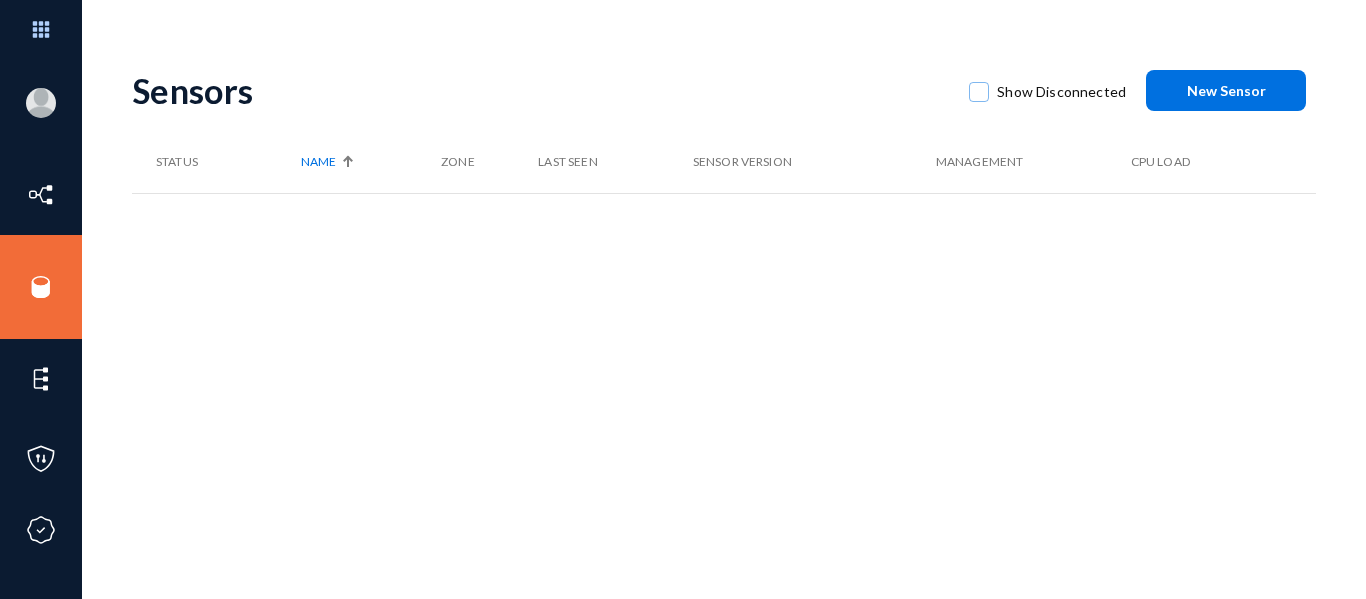 click on "Sensors   Show Disconnected  New Sensor Status Name Zone Last Seen Sensor Version Management CPU Load" 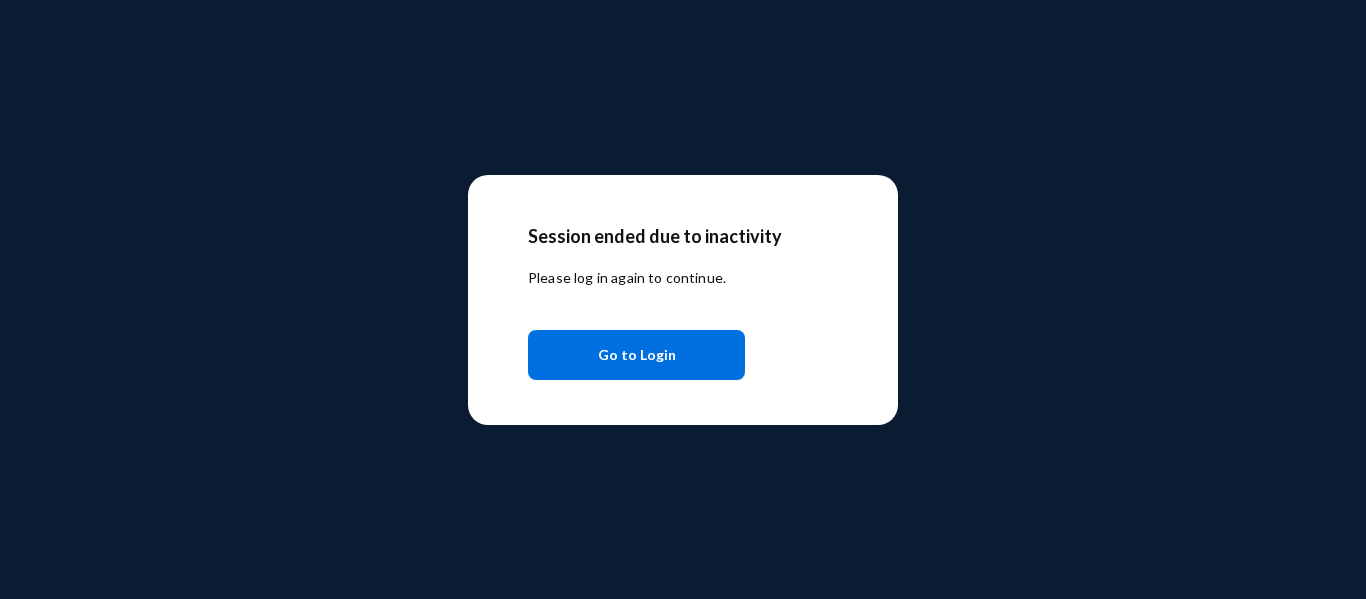 click on "Go to Login" 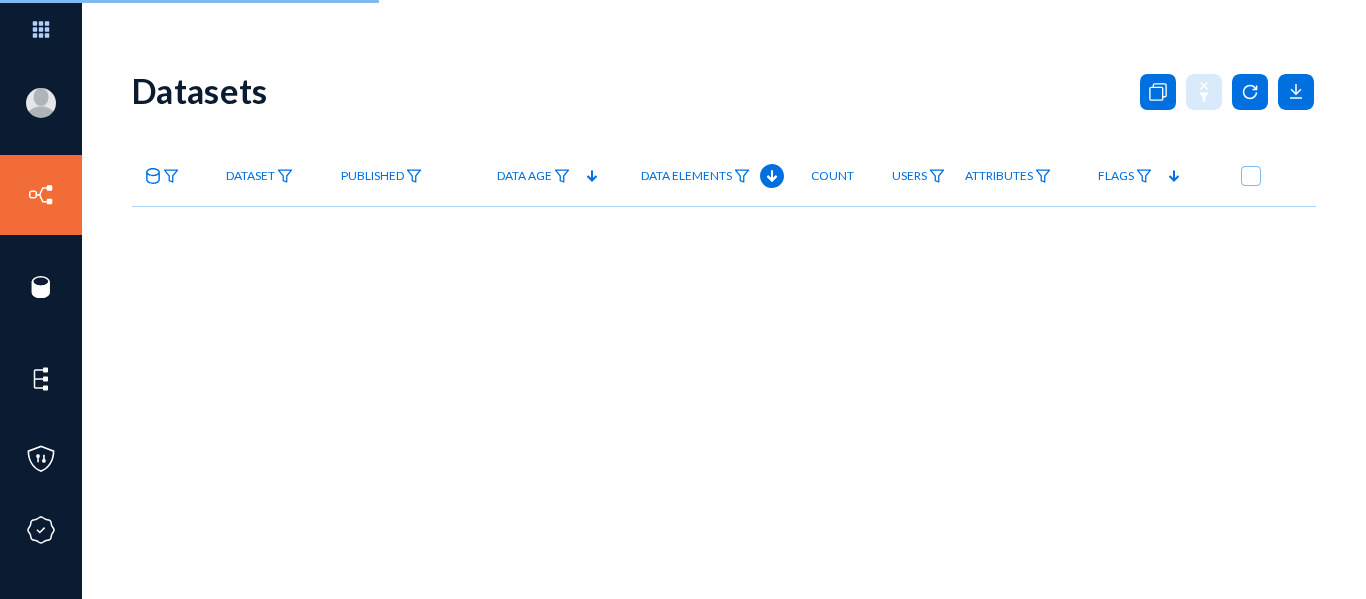 scroll, scrollTop: 0, scrollLeft: 0, axis: both 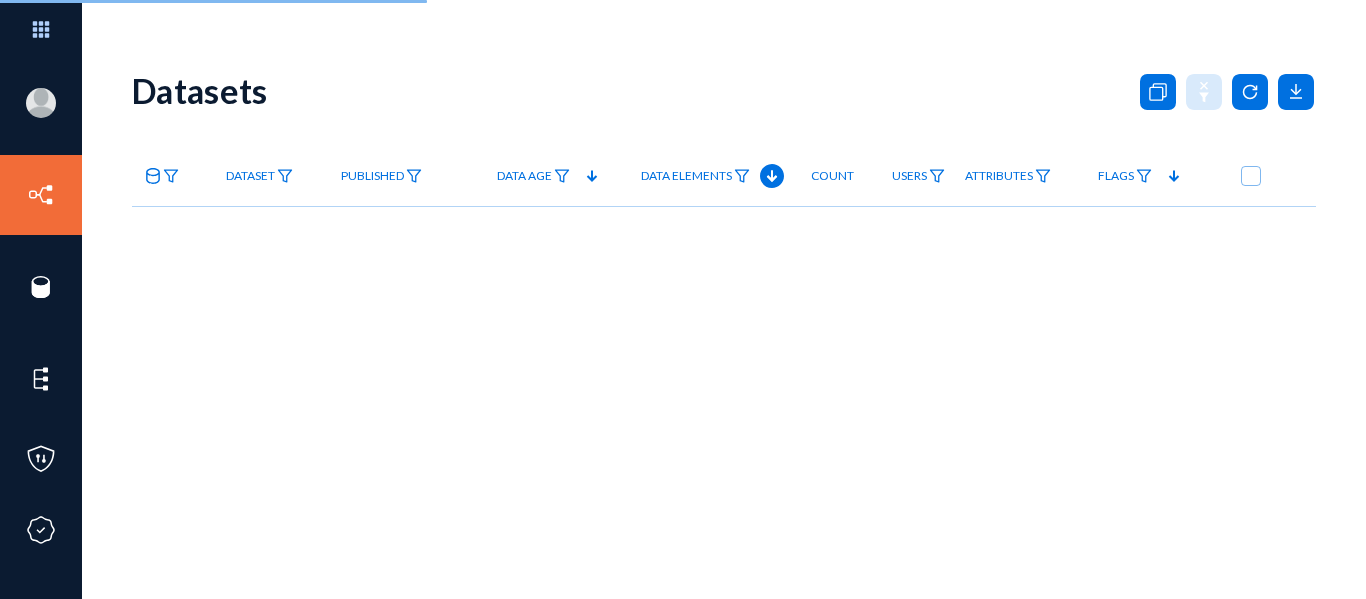 click on "Datasets" 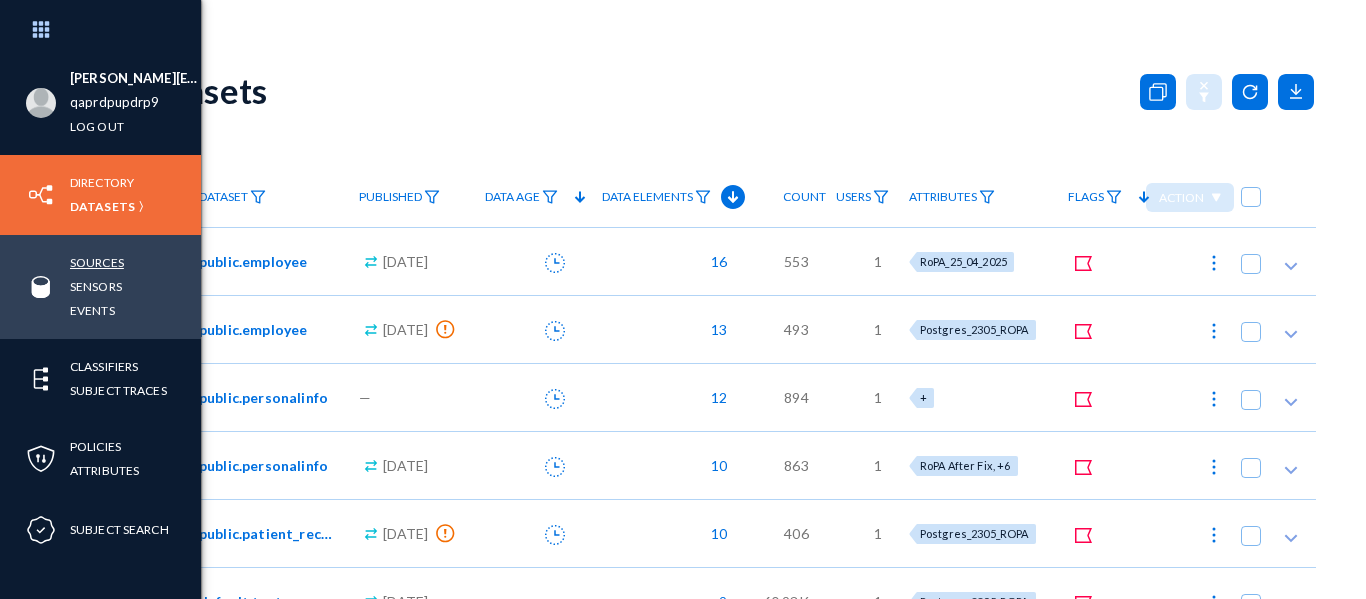 click on "Sources" at bounding box center [97, 262] 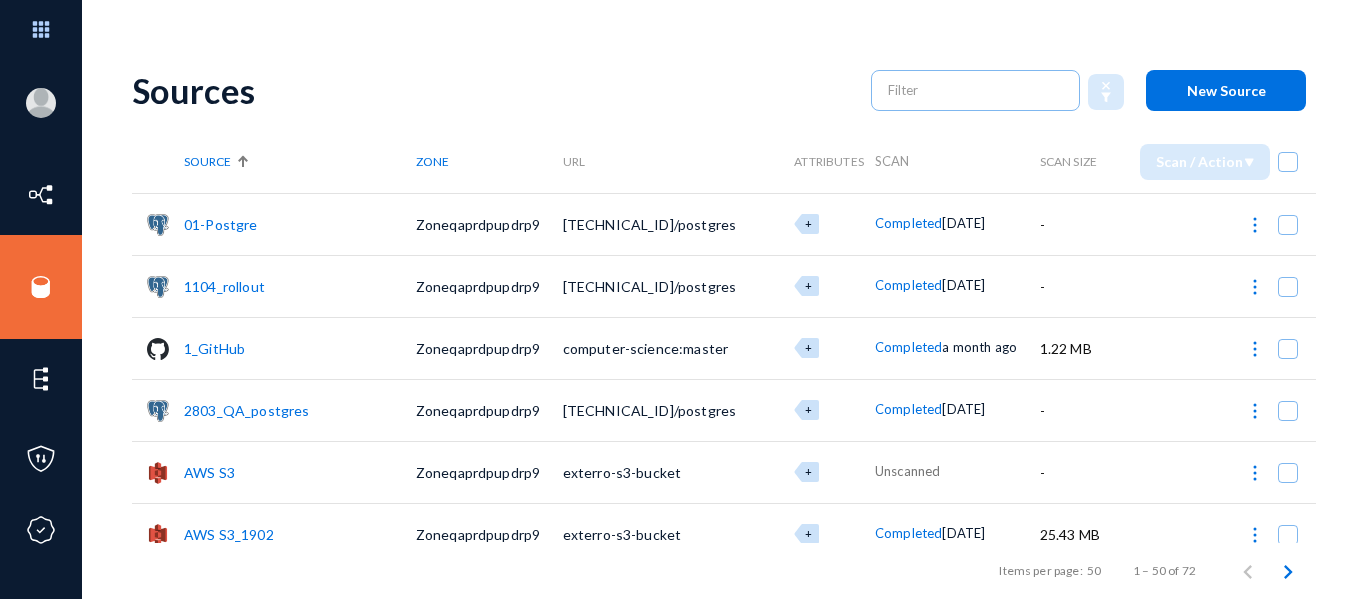click on "New Source" 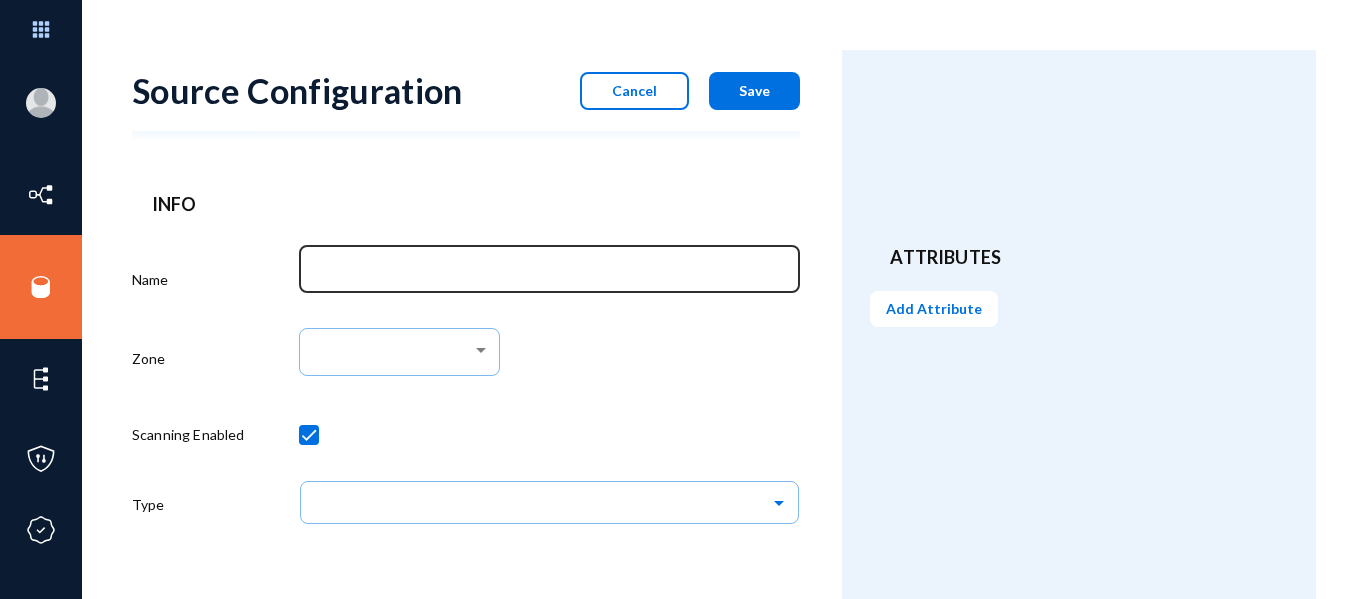 drag, startPoint x: 445, startPoint y: 270, endPoint x: 456, endPoint y: 266, distance: 11.7046995 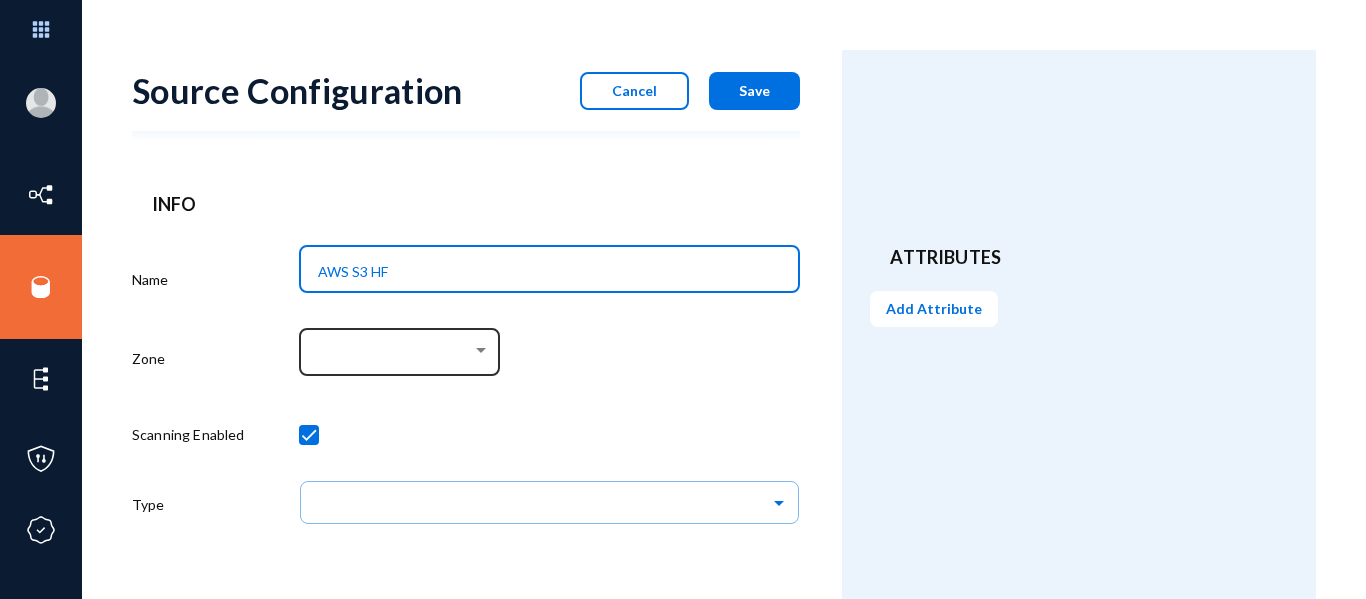type on "AWS S3 HF" 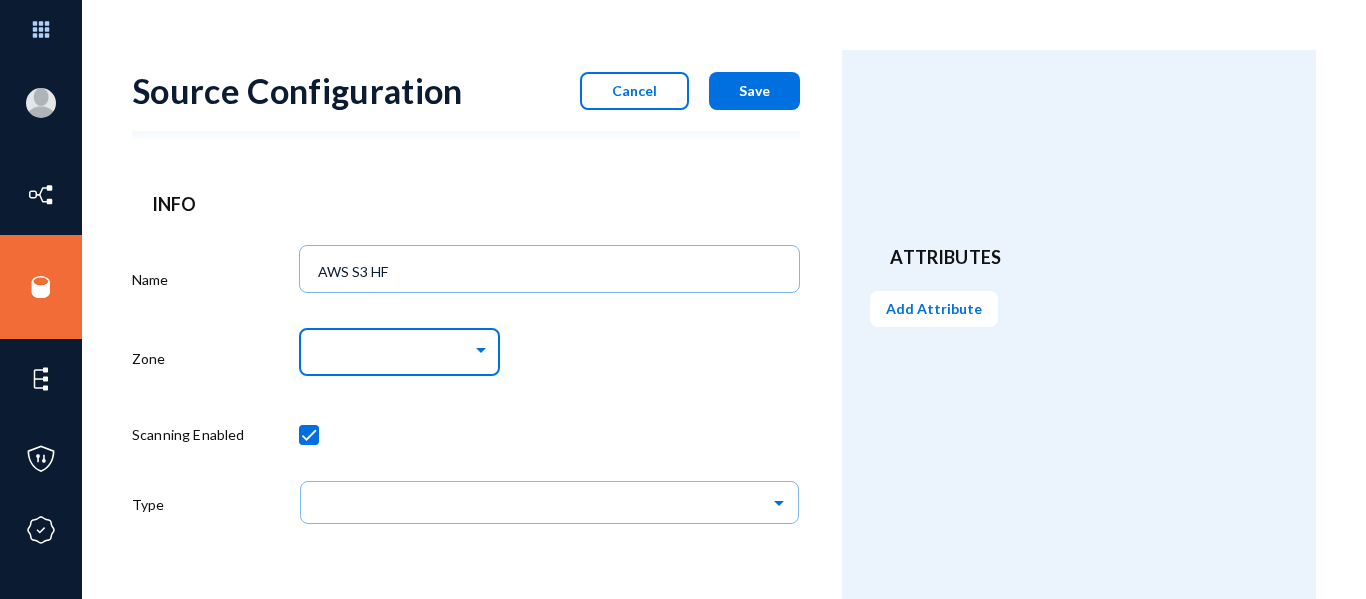 click at bounding box center [395, 352] 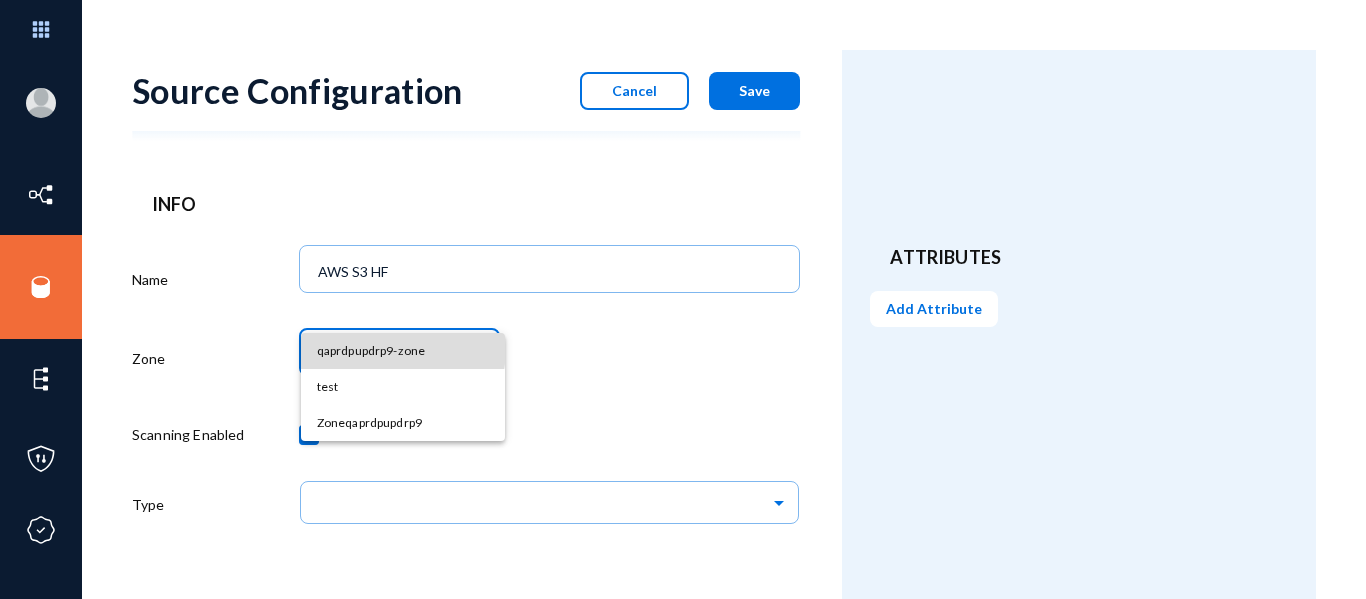 click on "qaprdpupdrp9-zone" at bounding box center (403, 351) 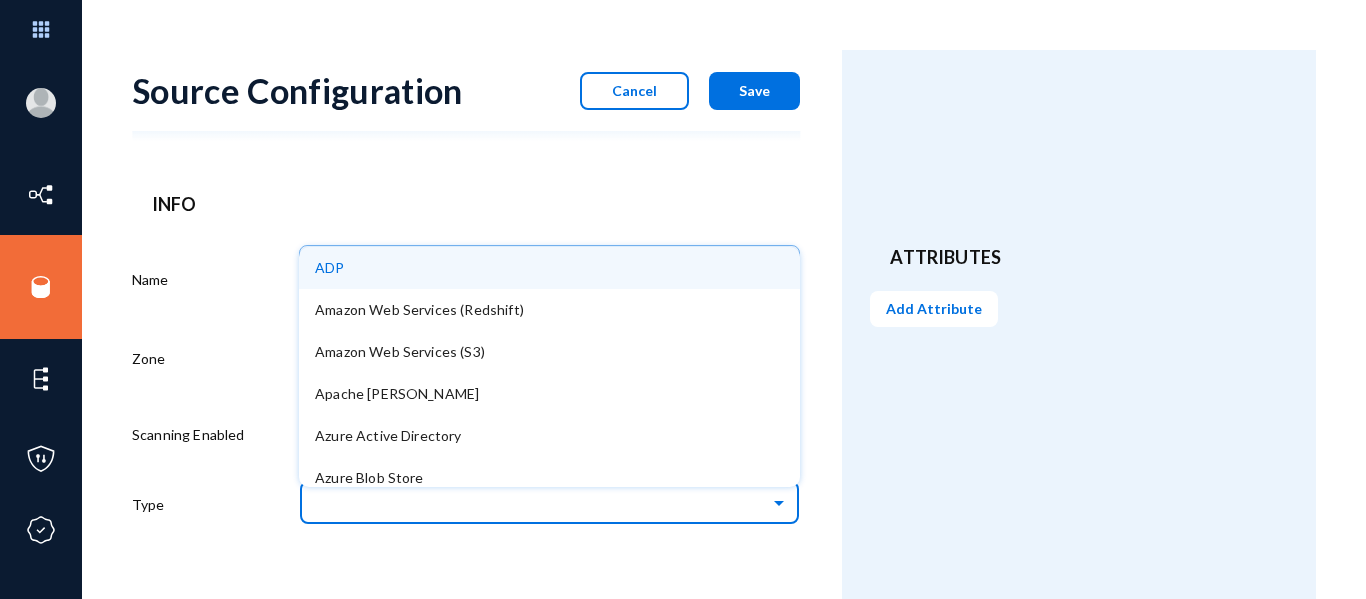 click 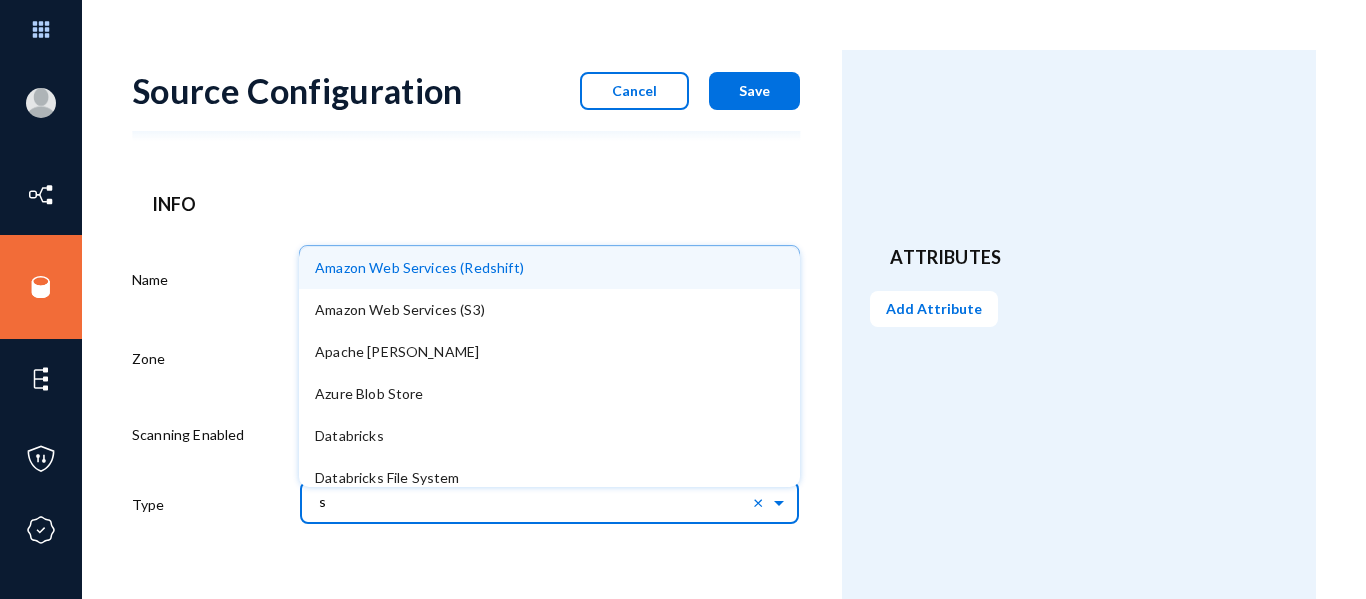 type on "s3" 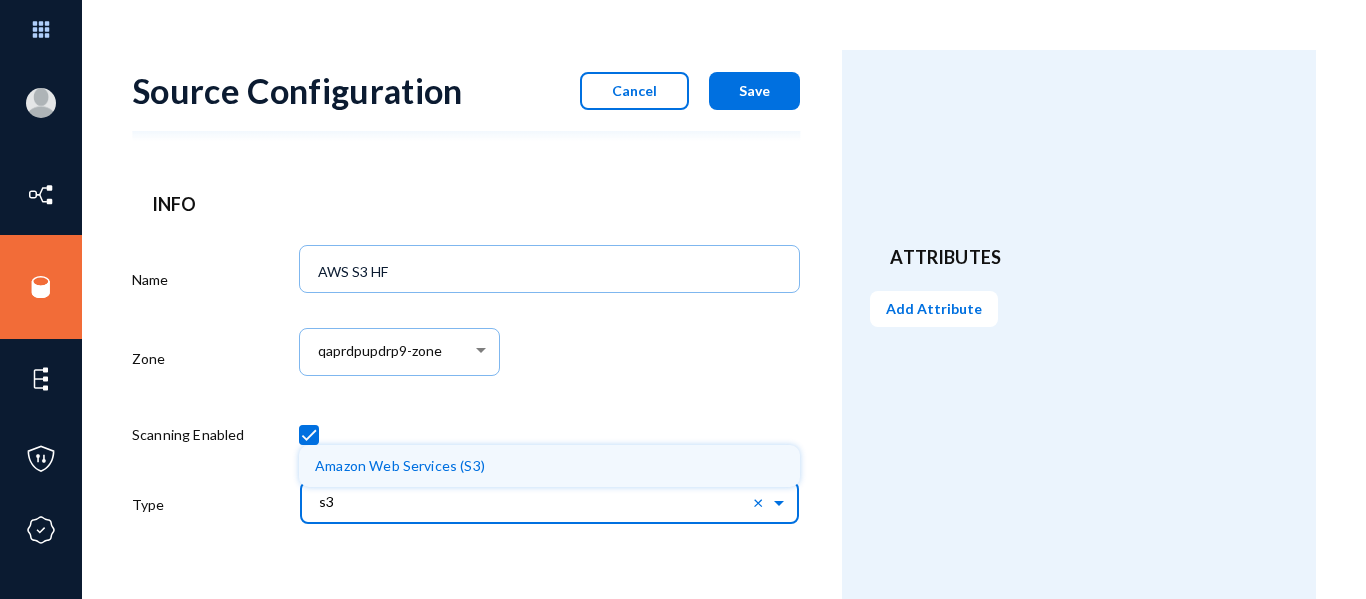 click on "Amazon Web Services (S3)" at bounding box center [400, 465] 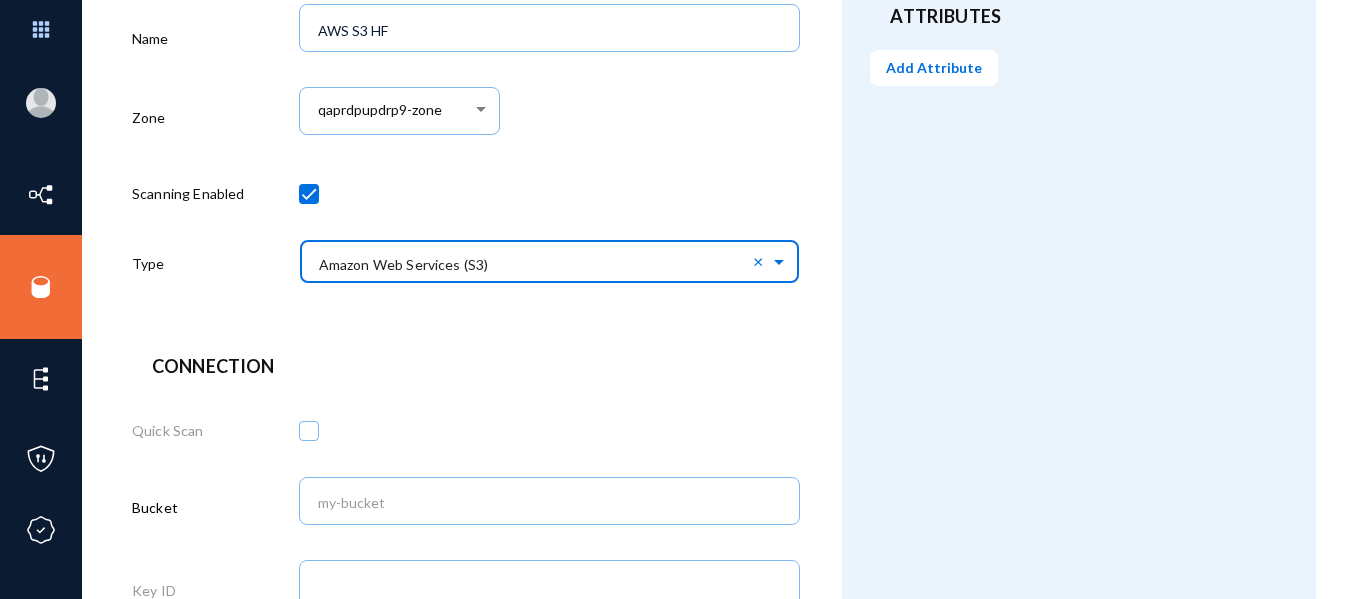 scroll, scrollTop: 305, scrollLeft: 0, axis: vertical 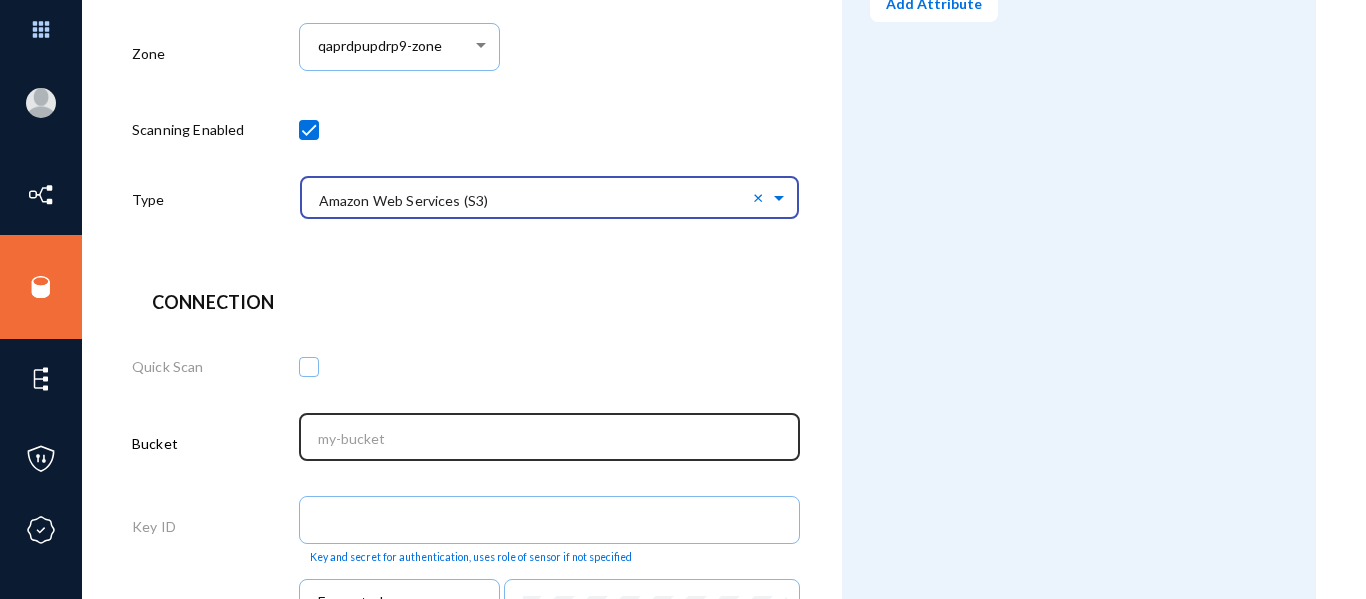 click at bounding box center [554, 439] 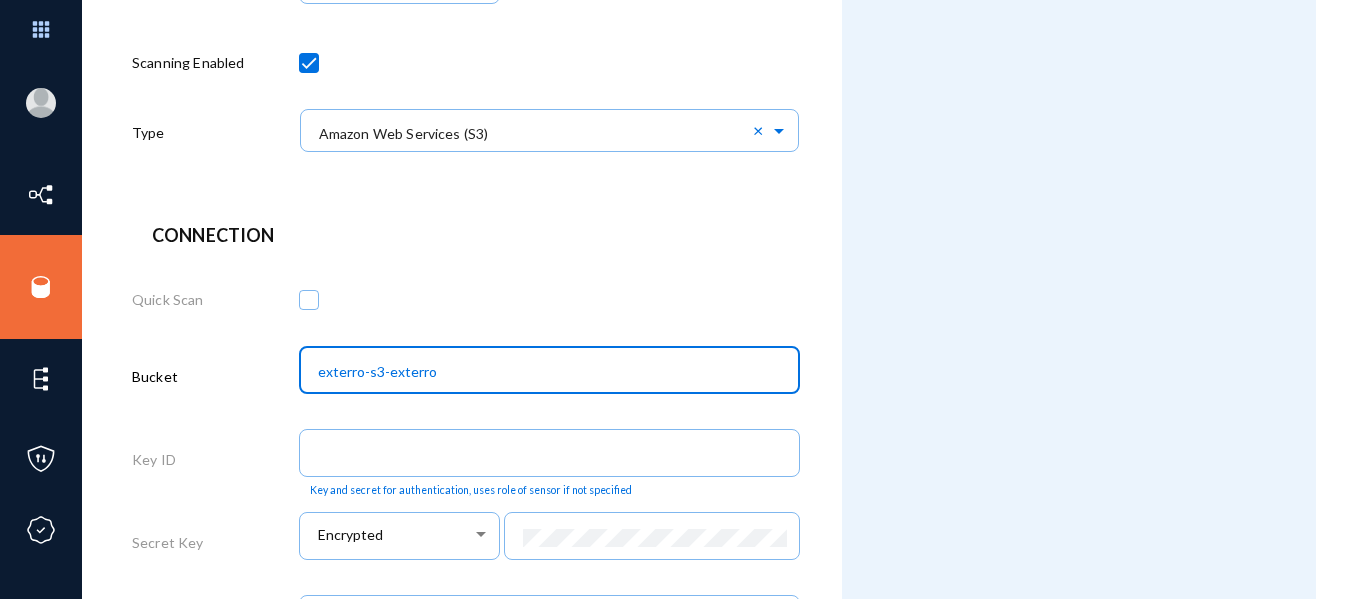scroll, scrollTop: 379, scrollLeft: 0, axis: vertical 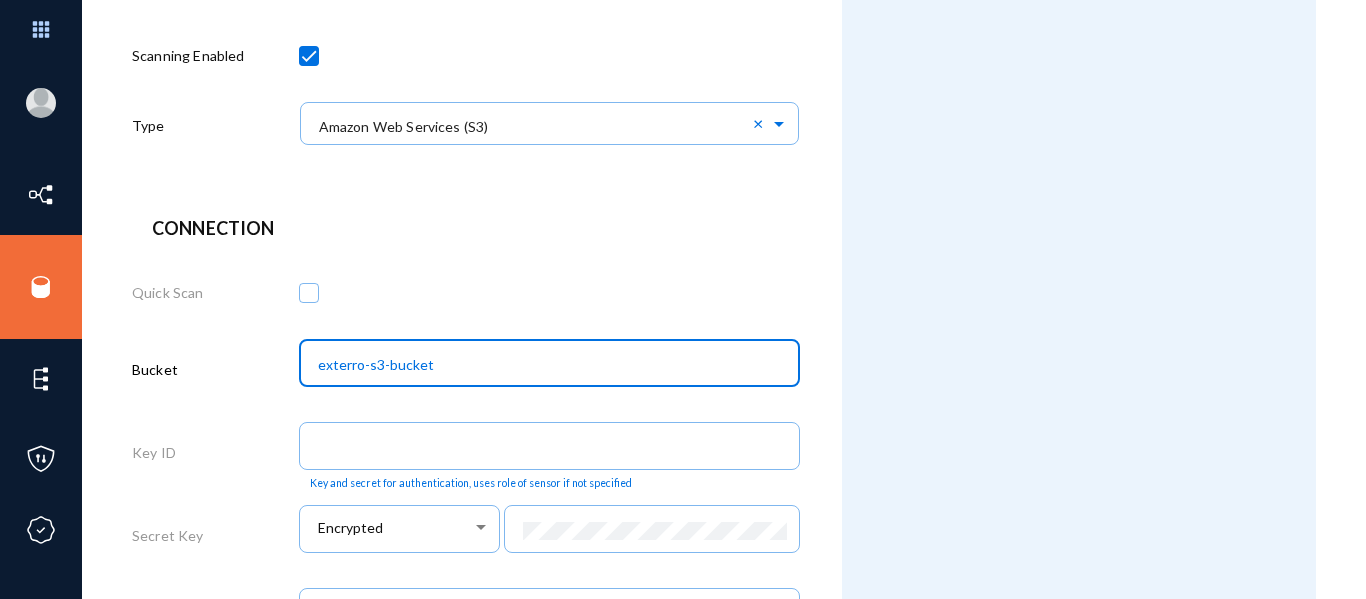 type on "exterro-s3-bucket" 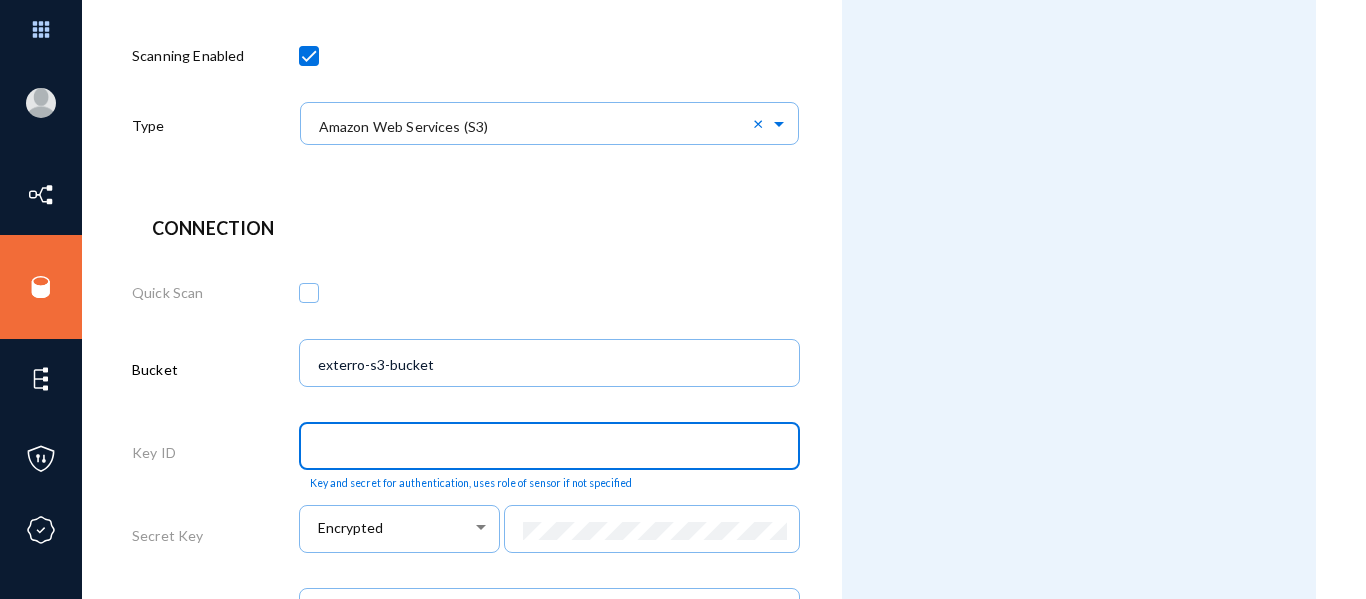 click at bounding box center (554, 448) 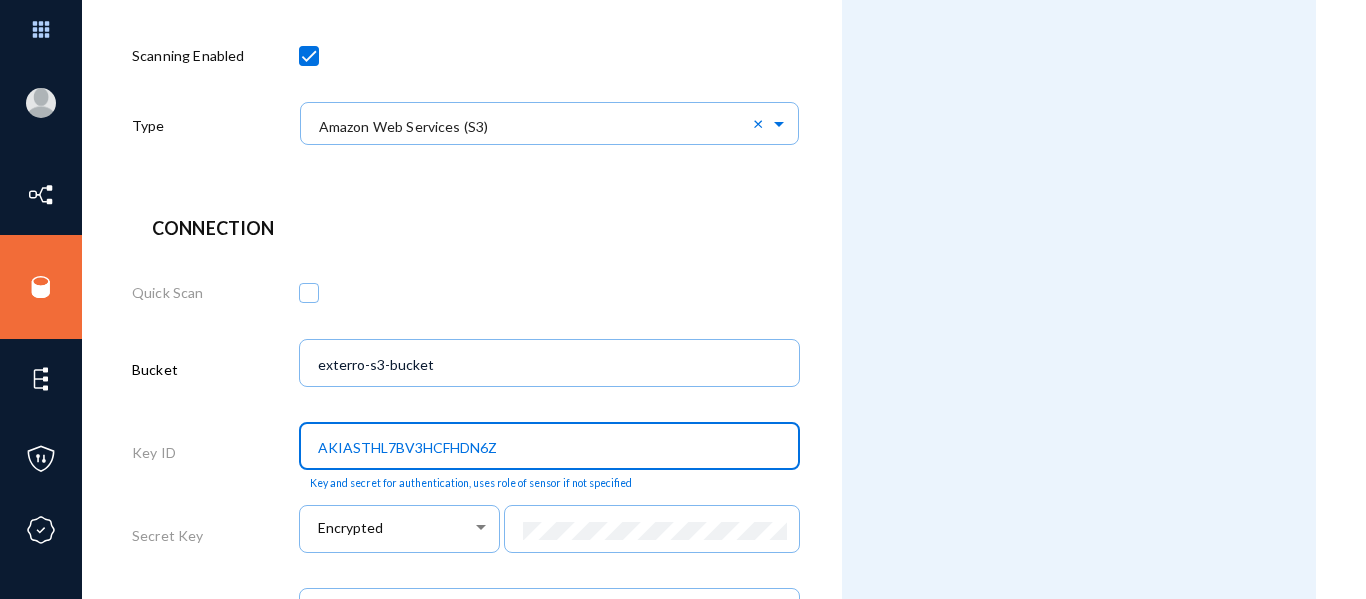type on "AKIASTHL7BV3HCFHDN6Z" 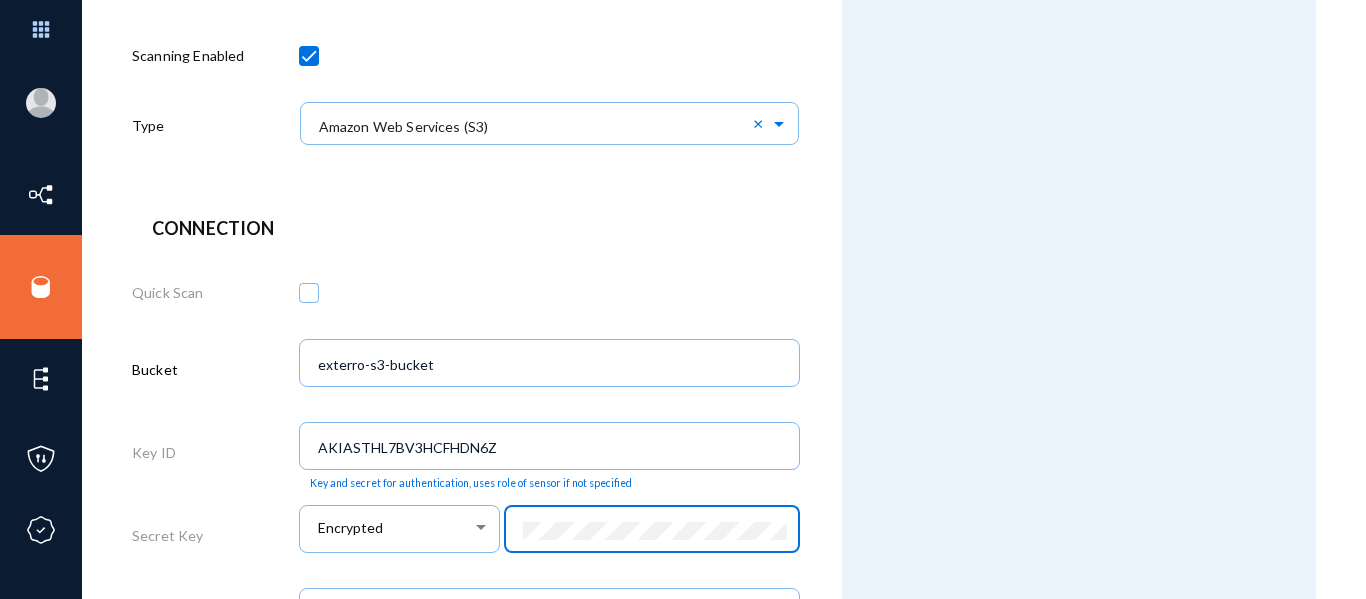 scroll, scrollTop: 0, scrollLeft: 60, axis: horizontal 